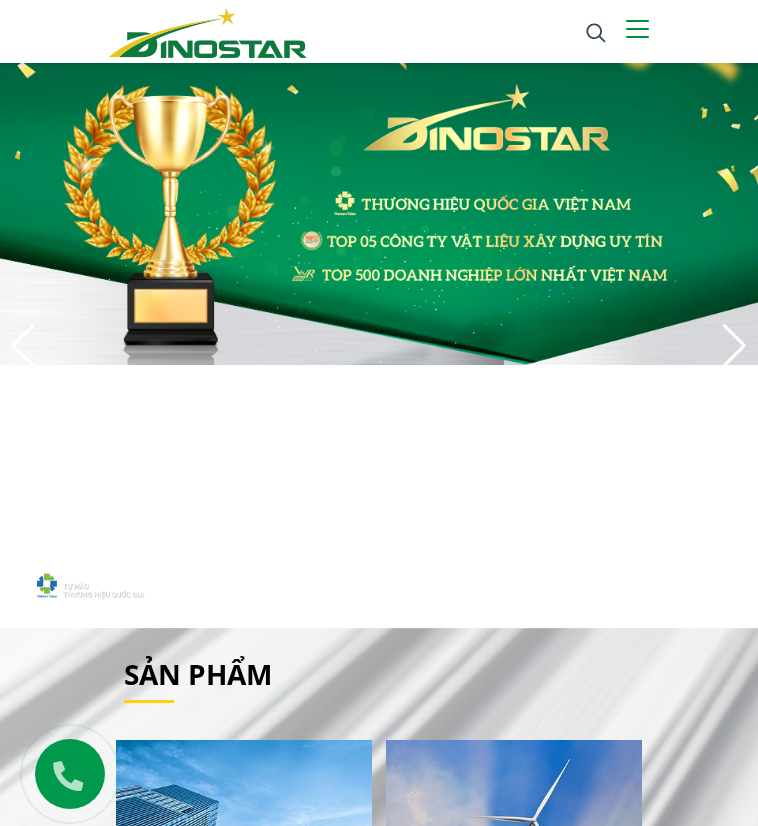 scroll, scrollTop: 1704, scrollLeft: 0, axis: vertical 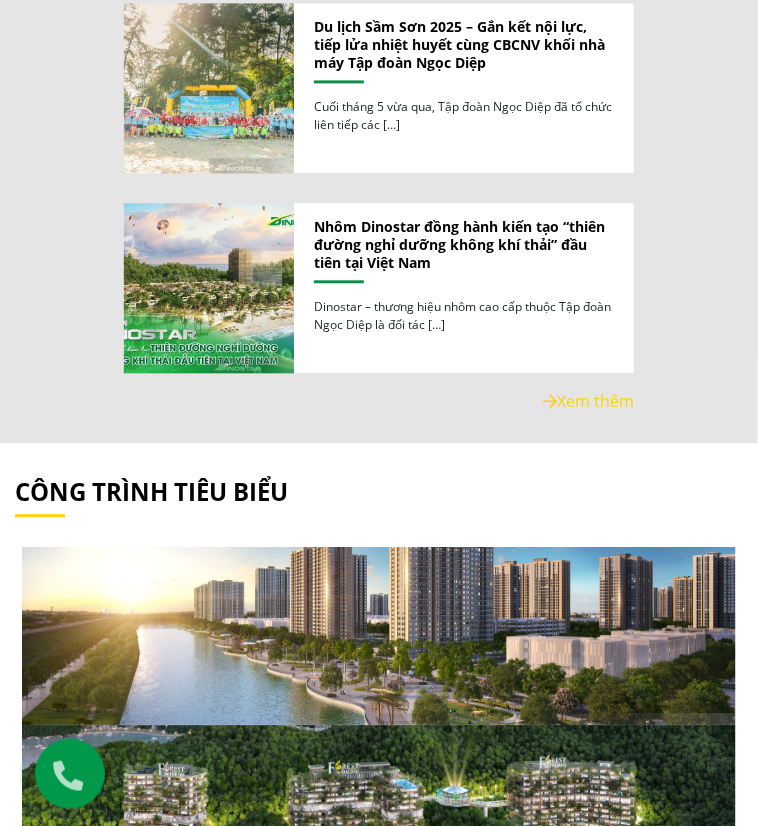 click on "Dinostar góp phần kiến tạo không gian sống thượng lưu tại Skyline Westlake – Trái tim mới của quận Tây Hồ" at bounding box center (379, -330) 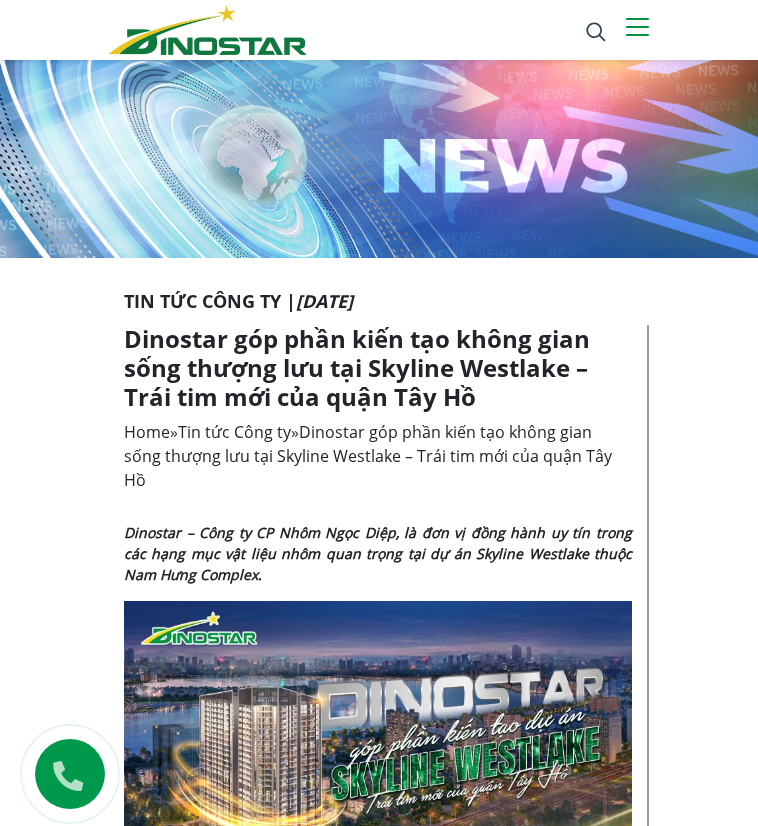 scroll, scrollTop: 0, scrollLeft: 0, axis: both 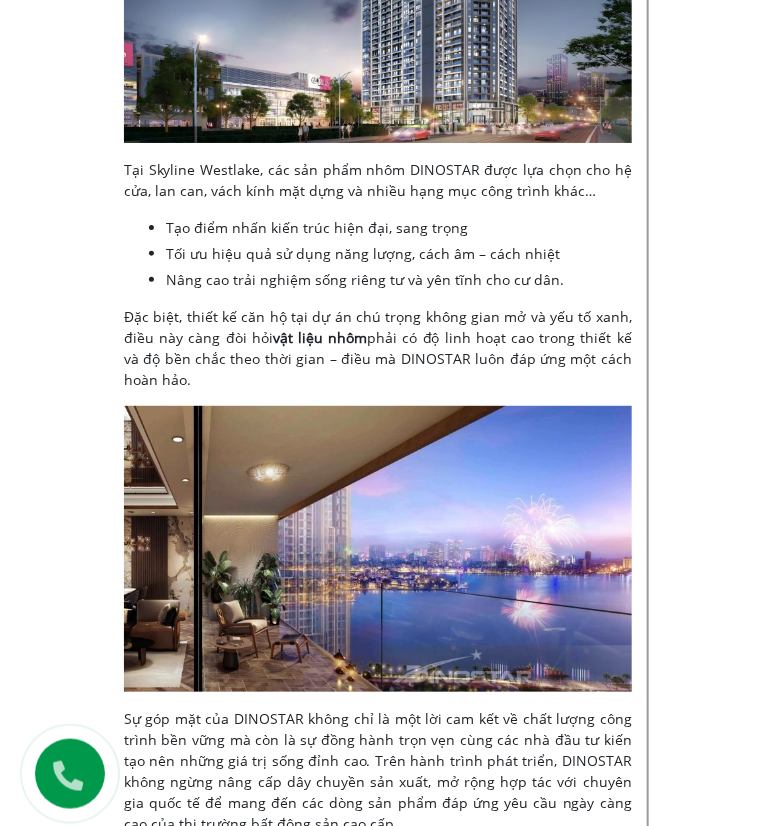 drag, startPoint x: 175, startPoint y: 345, endPoint x: 156, endPoint y: 389, distance: 47.92703 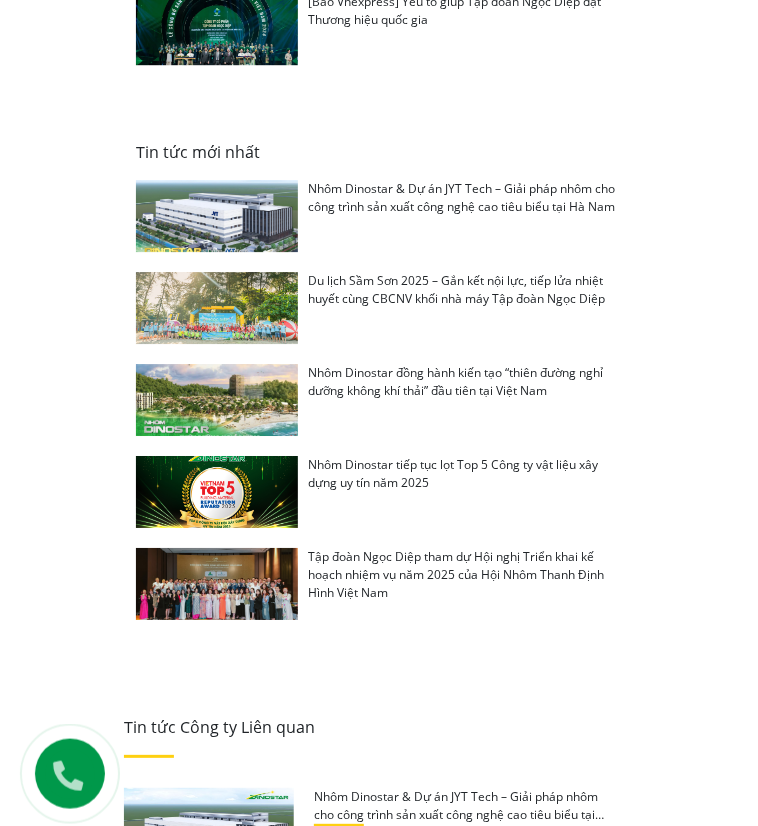 scroll, scrollTop: 3295, scrollLeft: 0, axis: vertical 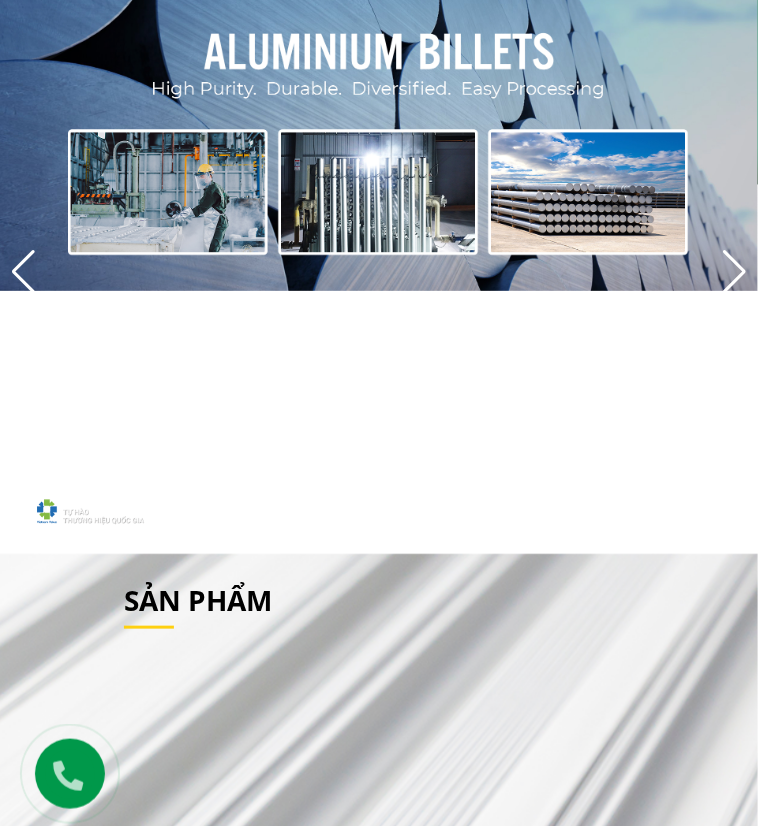 click on "Tin tức" at bounding box center (0, 0) 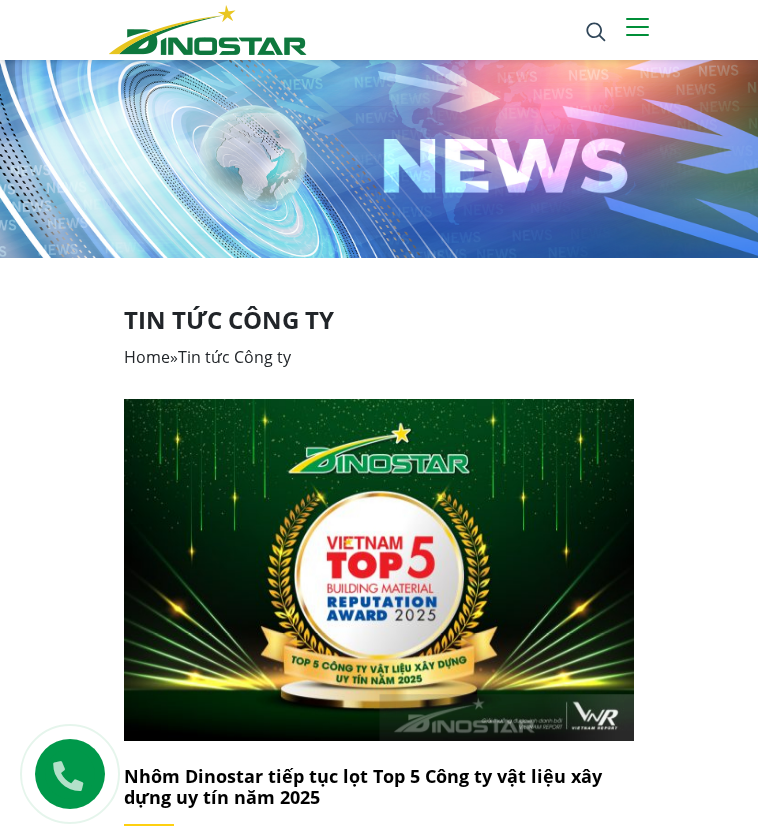 scroll, scrollTop: 294, scrollLeft: 0, axis: vertical 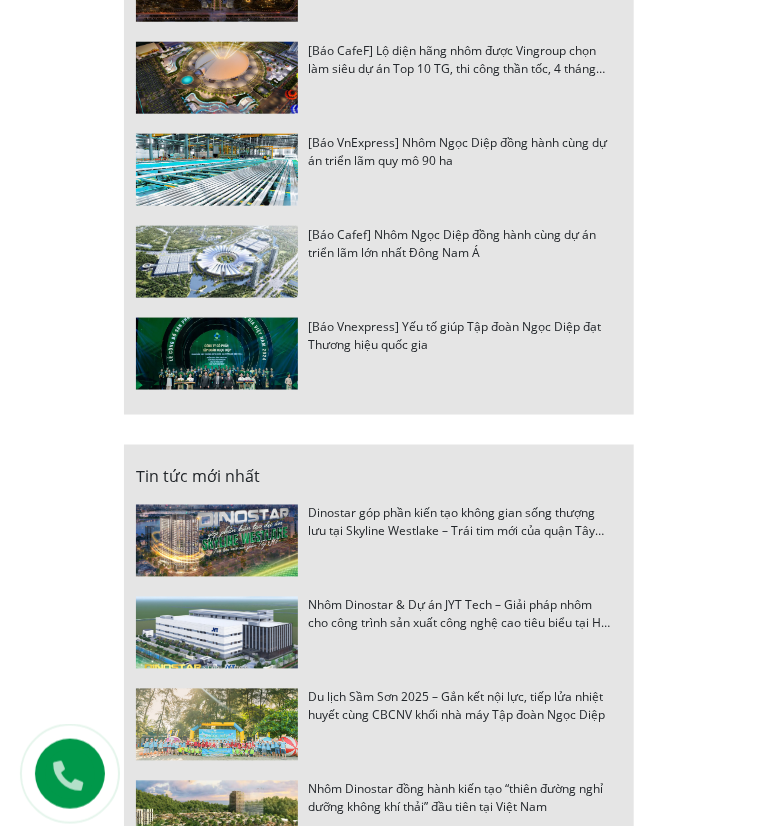 click on "[Báo CafeF] Lộ diện hãng nhôm được Vingroup chọn làm siêu dự án Top 10 TG, thi công thần tốc, 4 tháng nữa sẽ hoàn thành" at bounding box center (477, -348) 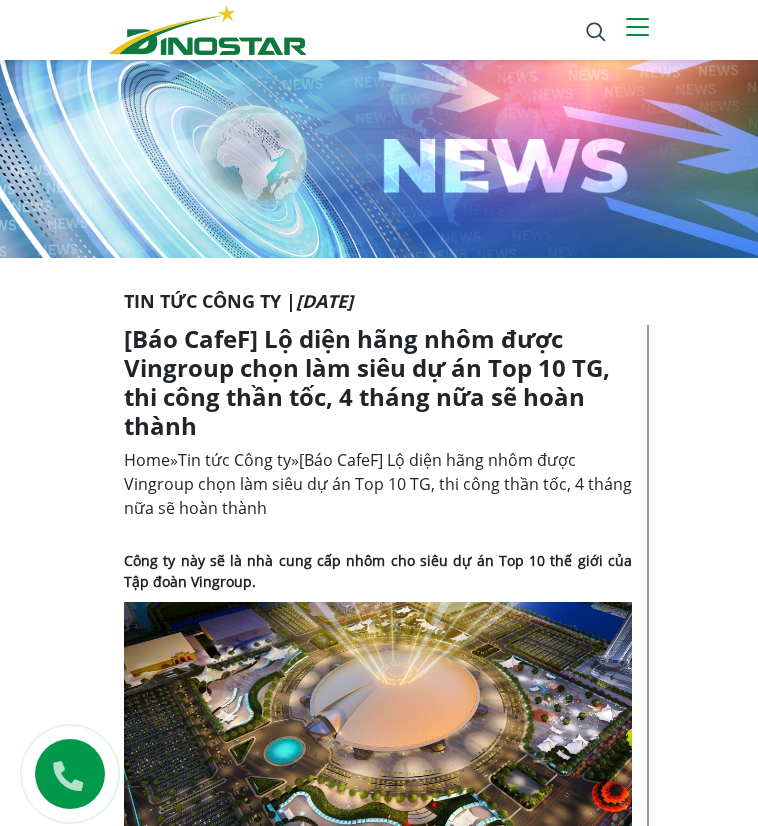 scroll, scrollTop: 0, scrollLeft: 0, axis: both 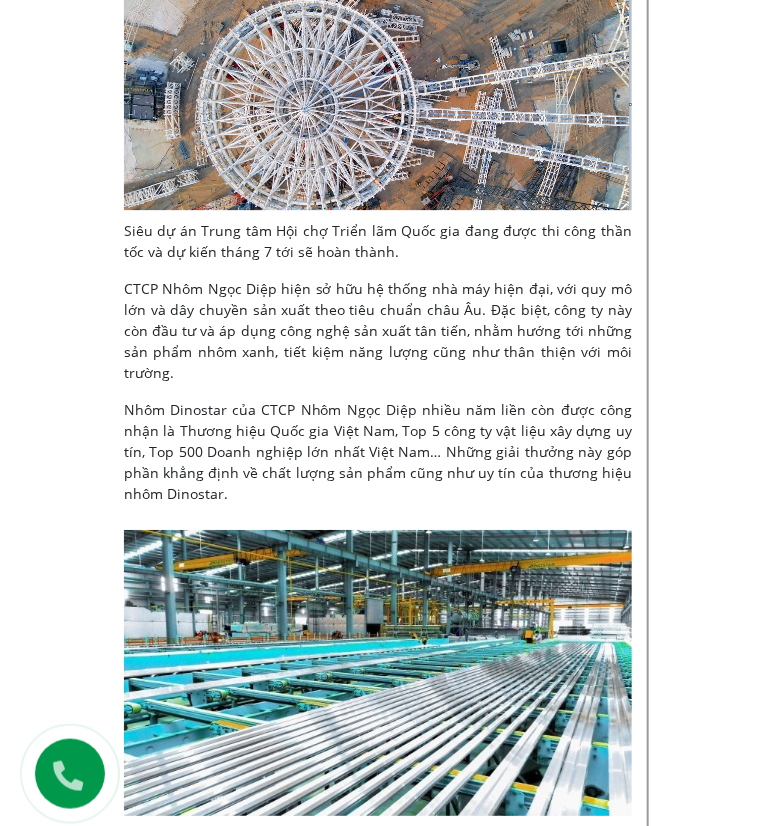 drag, startPoint x: 252, startPoint y: 236, endPoint x: 413, endPoint y: 256, distance: 162.23749 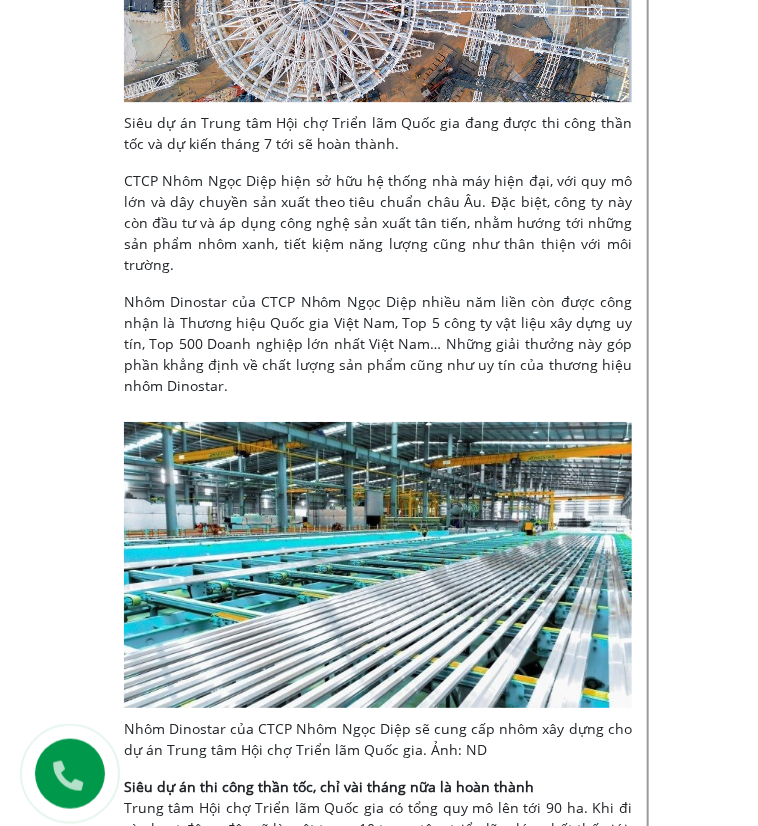 scroll, scrollTop: 1554, scrollLeft: 0, axis: vertical 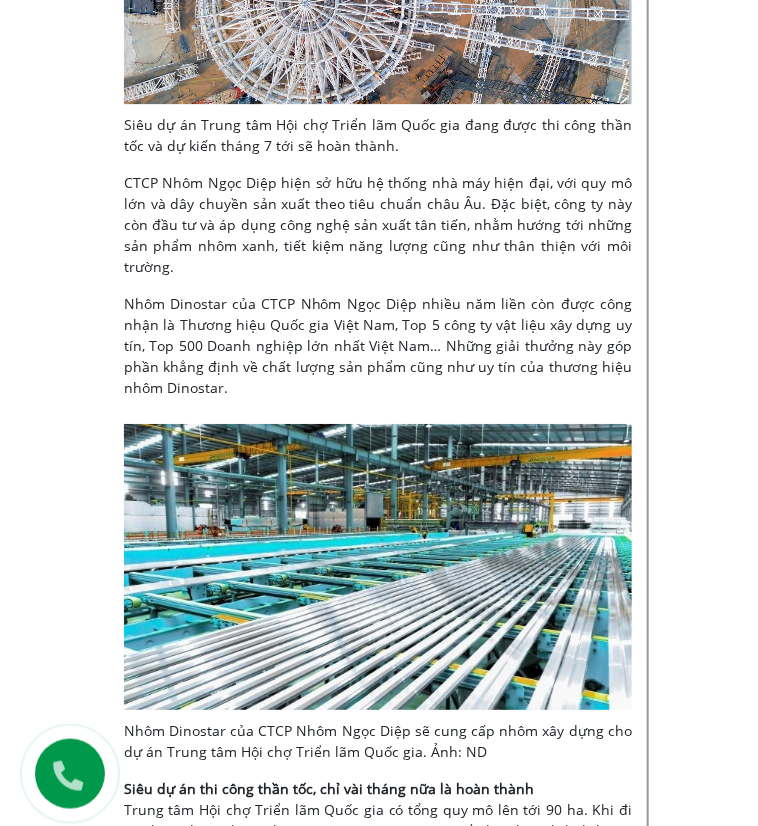 click on "Đại diện CTCP Nhôm Ngọc Diệp cho biết, để lựa chọn nhà cung cấp nhôm cho dự án, chủ đầu tư là Tập đoàn Vingroup đã đặt ra nhiều tiêu chí khắt khe như năng lực, uy tín, công nghệ và chất lượng của những nhà sản xuất nhôm lớn ở trong và ngoài nước." at bounding box center [378, -398] 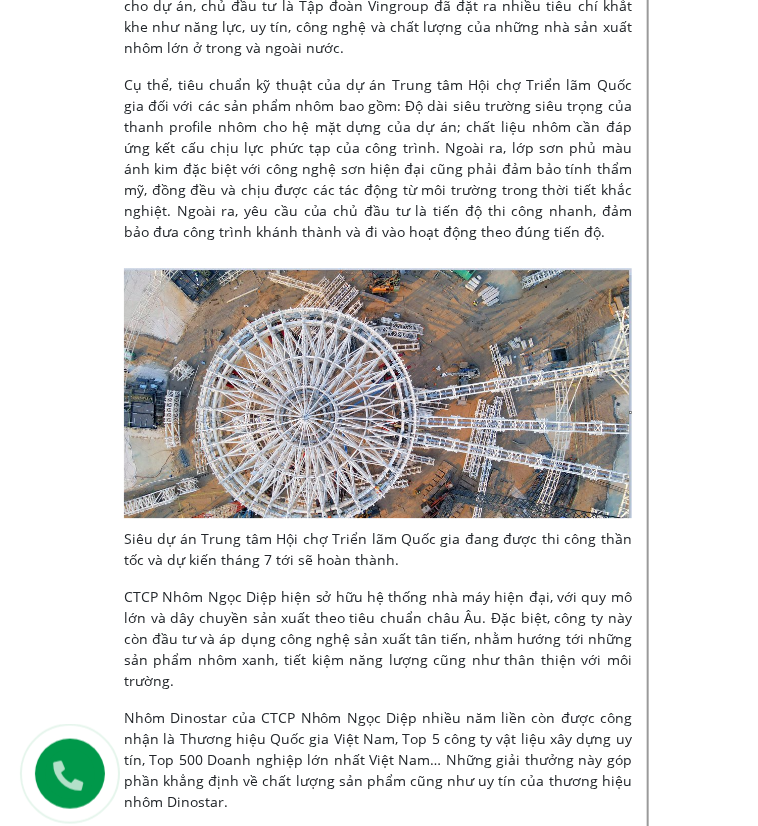 scroll, scrollTop: 936, scrollLeft: 0, axis: vertical 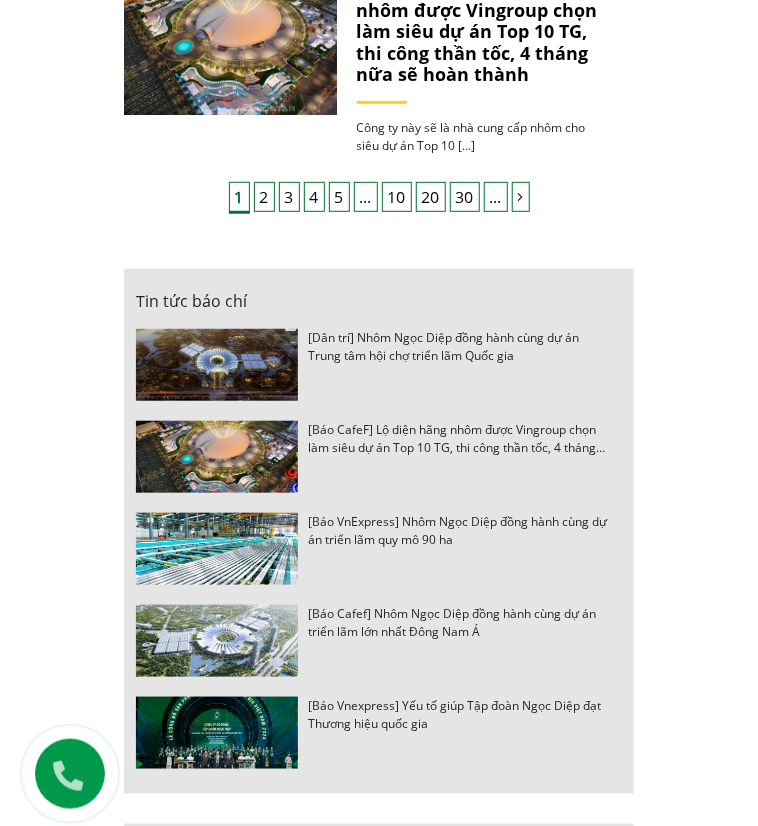 click on "Nhôm Dinostar đồng hành kiến tạo “thiên đường nghỉ dưỡng không khí thải” đầu tiên tại Việt Nam" at bounding box center (480, -382) 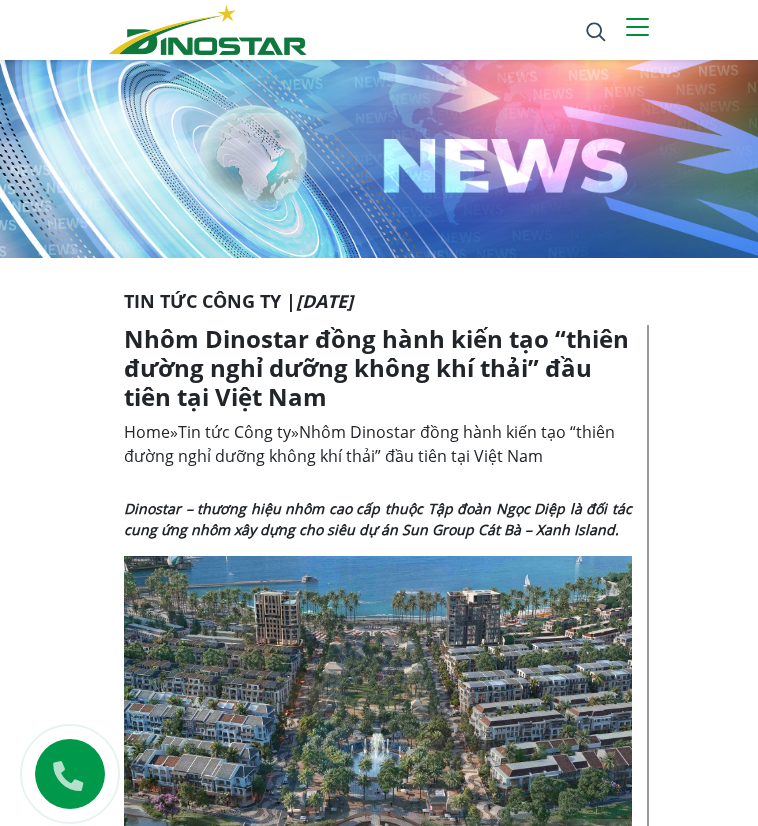 scroll, scrollTop: 0, scrollLeft: 0, axis: both 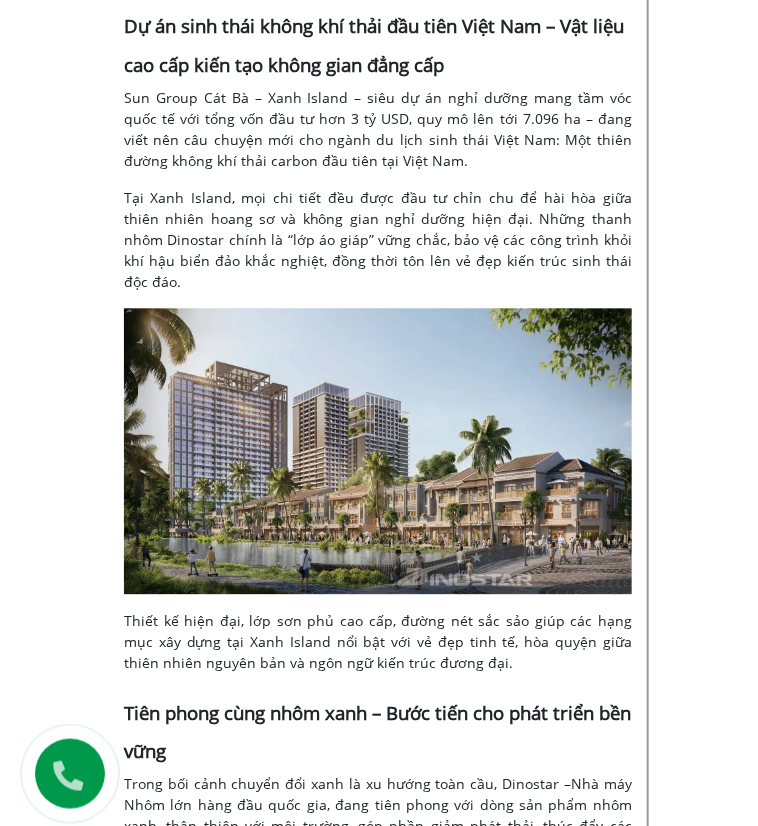 drag, startPoint x: 260, startPoint y: 257, endPoint x: 301, endPoint y: 287, distance: 50.803543 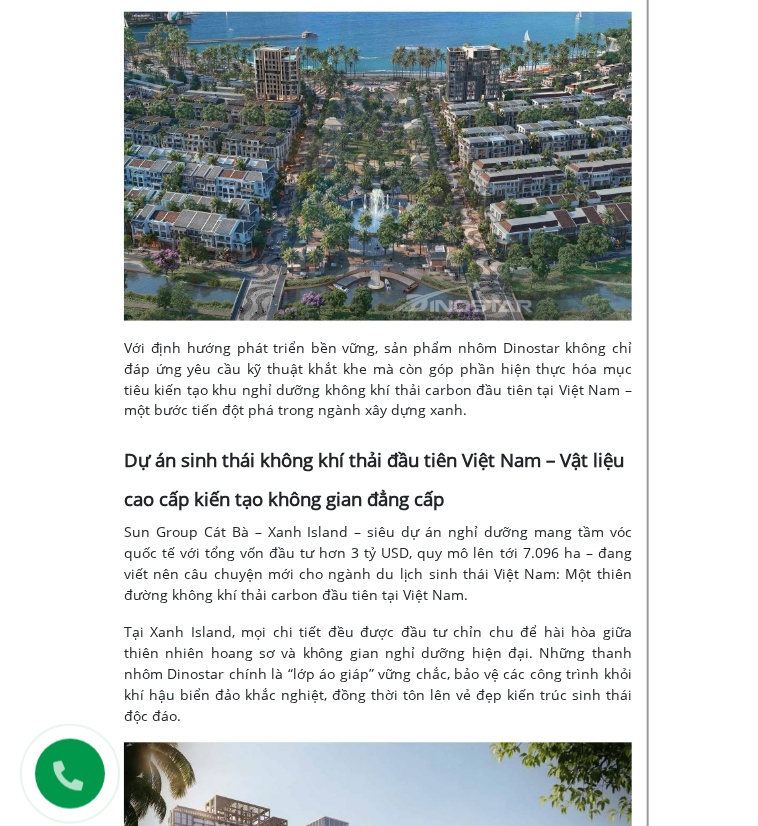 scroll, scrollTop: 511, scrollLeft: 0, axis: vertical 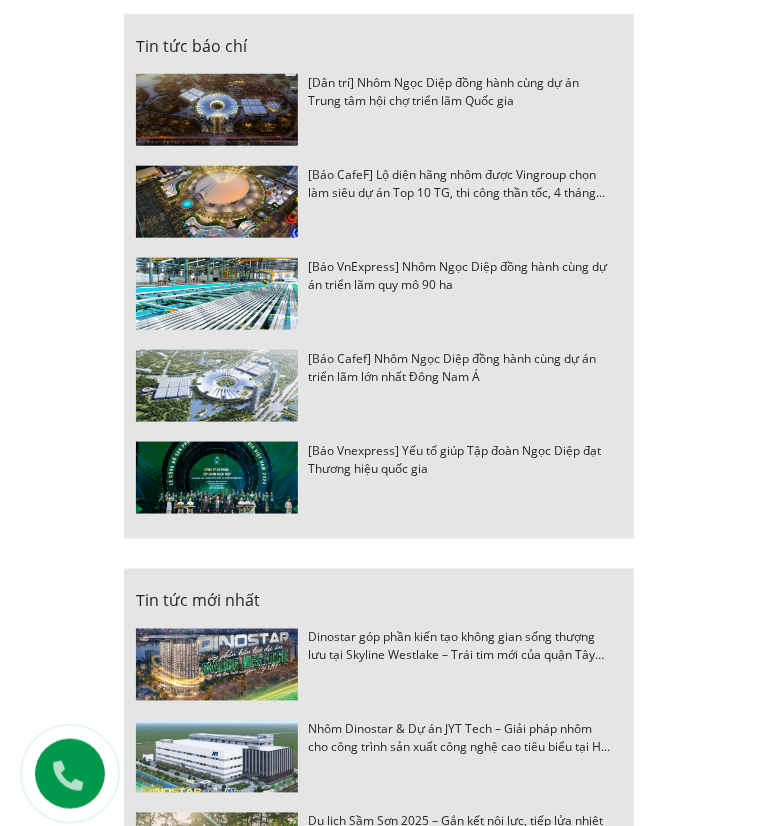 click on "3" at bounding box center [289, -58] 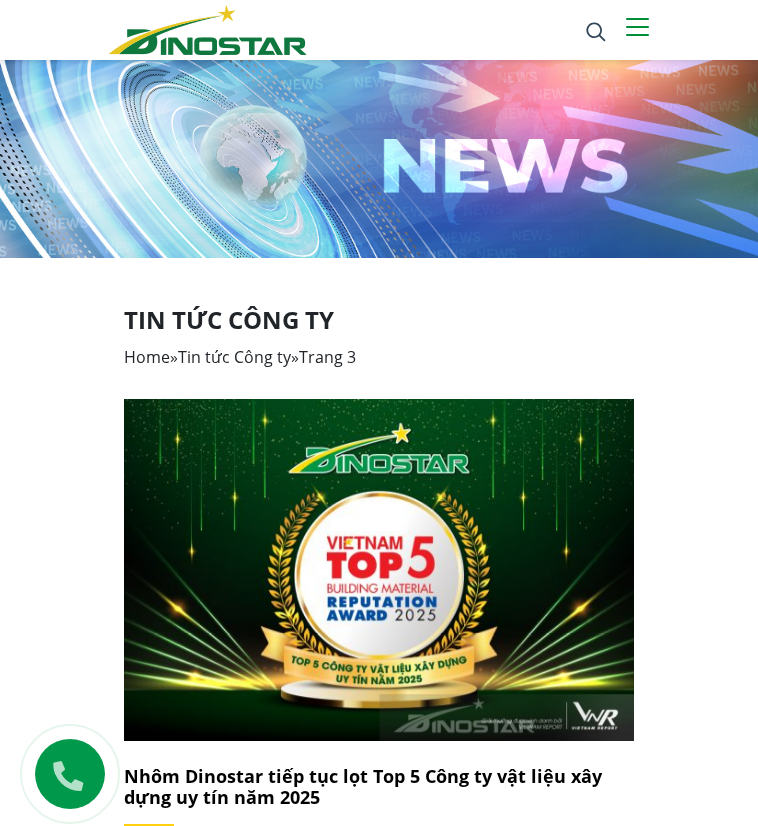 scroll, scrollTop: 0, scrollLeft: 0, axis: both 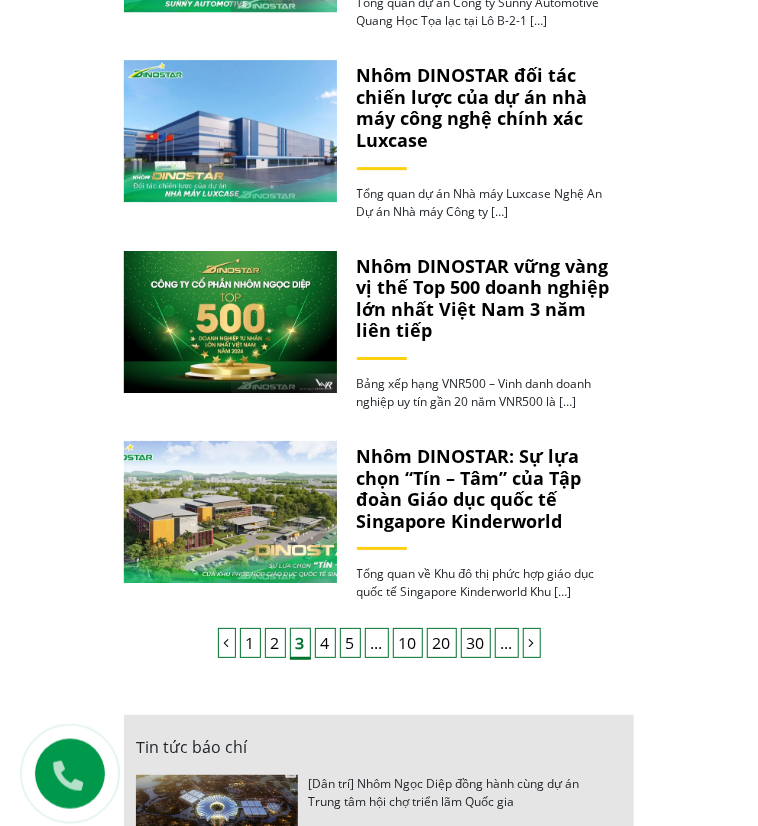 drag, startPoint x: 236, startPoint y: 329, endPoint x: 344, endPoint y: 329, distance: 108 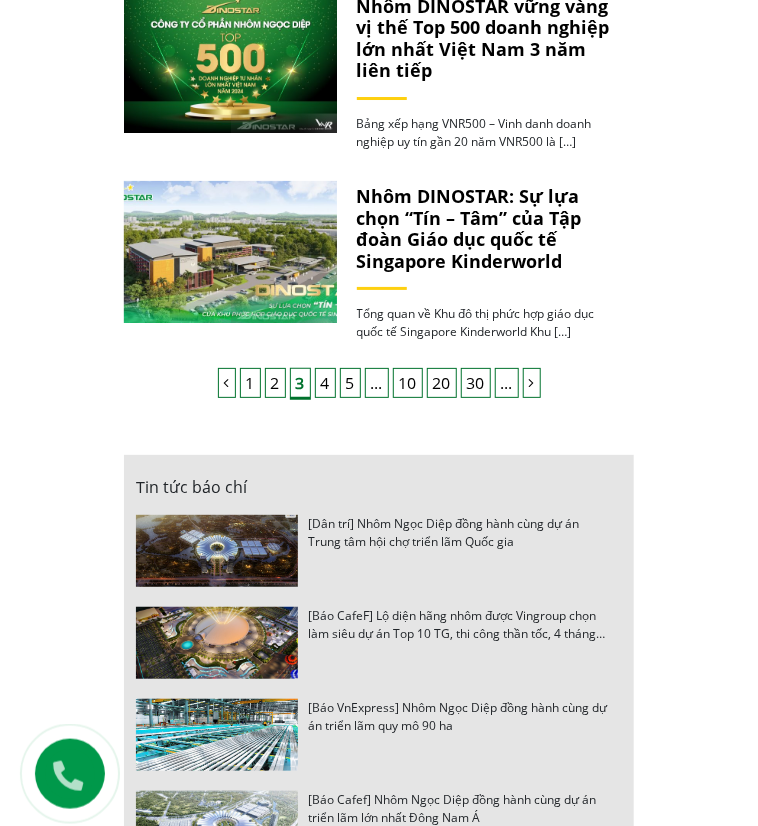 scroll, scrollTop: 2258, scrollLeft: 0, axis: vertical 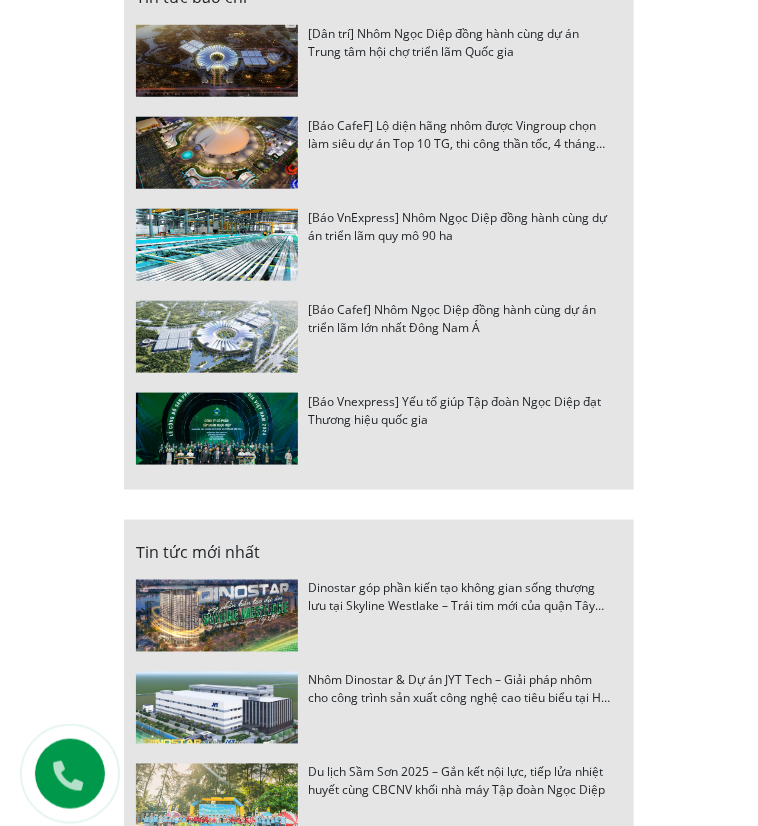 click on "4" at bounding box center [325, -107] 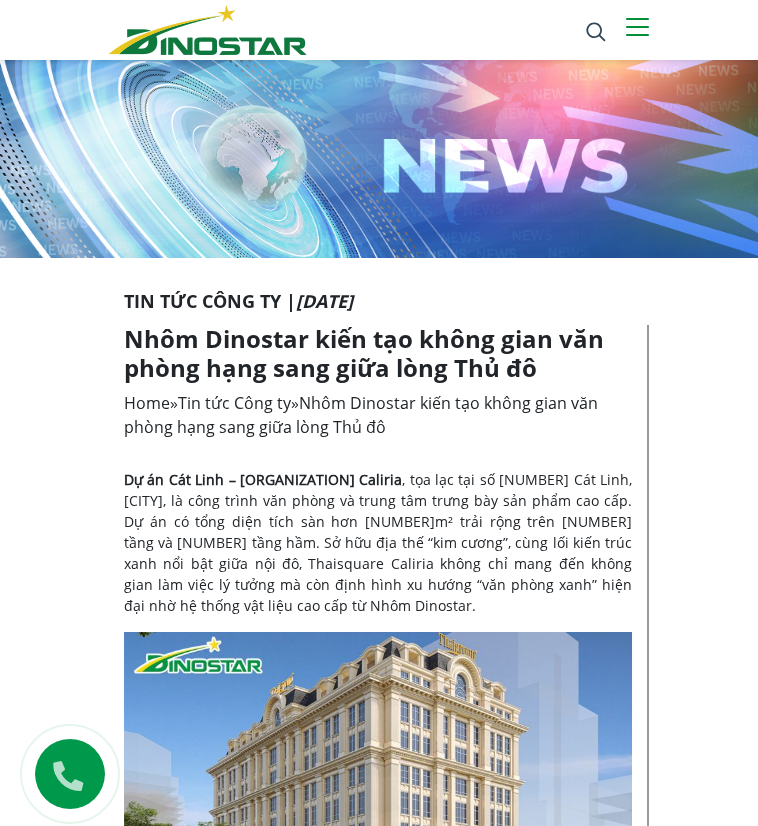 scroll, scrollTop: 0, scrollLeft: 0, axis: both 